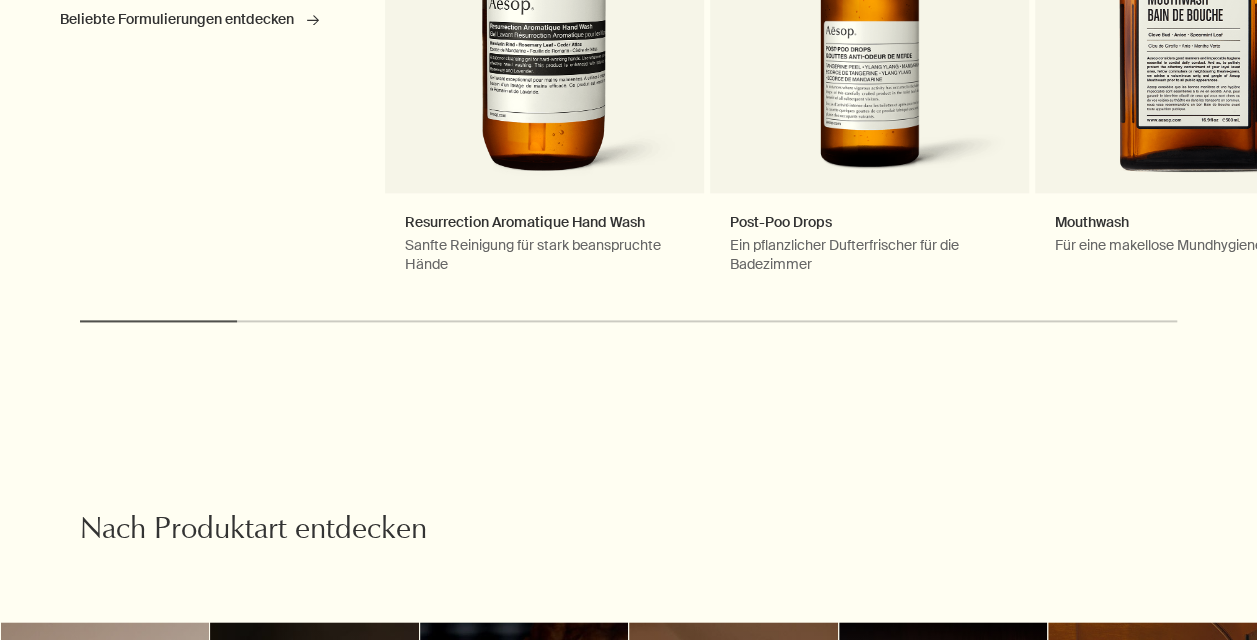scroll, scrollTop: 1200, scrollLeft: 0, axis: vertical 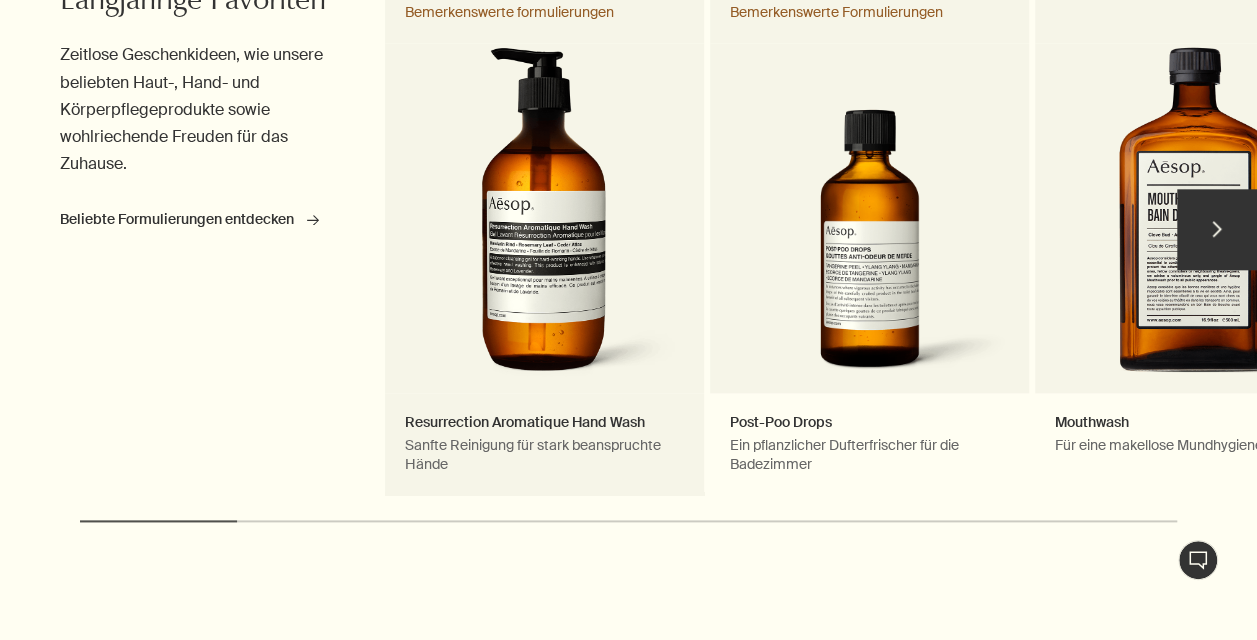 click on "Resurrection Aromatique Hand Wash Sanfte Reinigung für stark beanspruchte Hände Bemerkenswerte formulierungen" at bounding box center (544, 239) 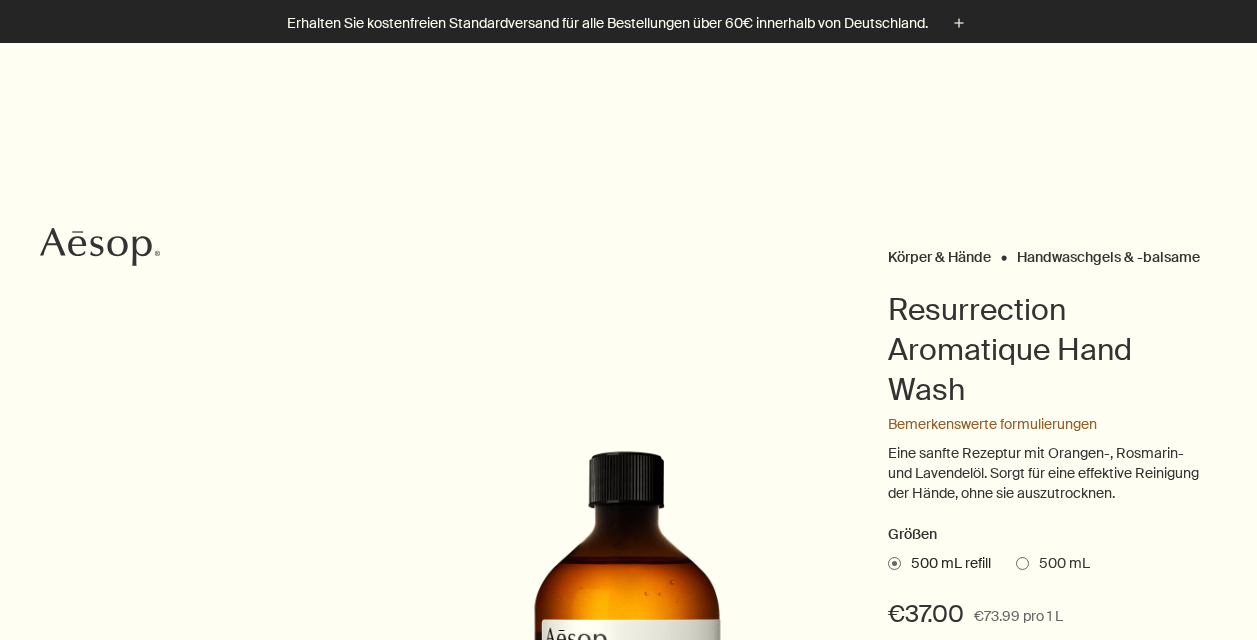 scroll, scrollTop: 300, scrollLeft: 0, axis: vertical 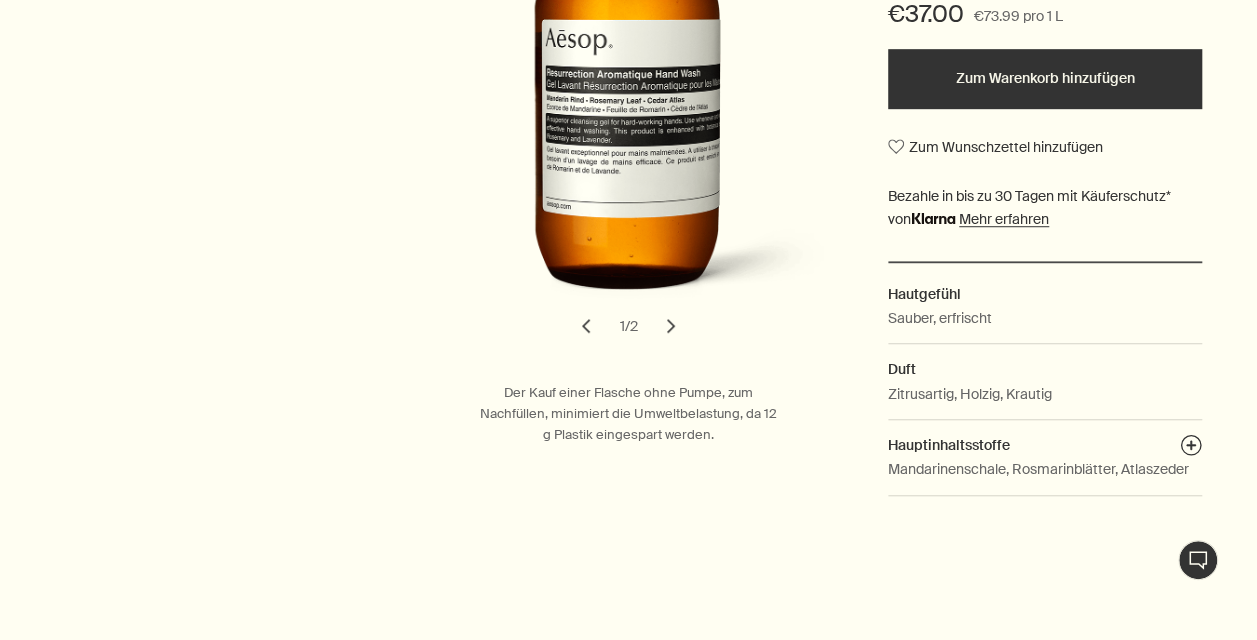 click on "chevron" at bounding box center [671, 326] 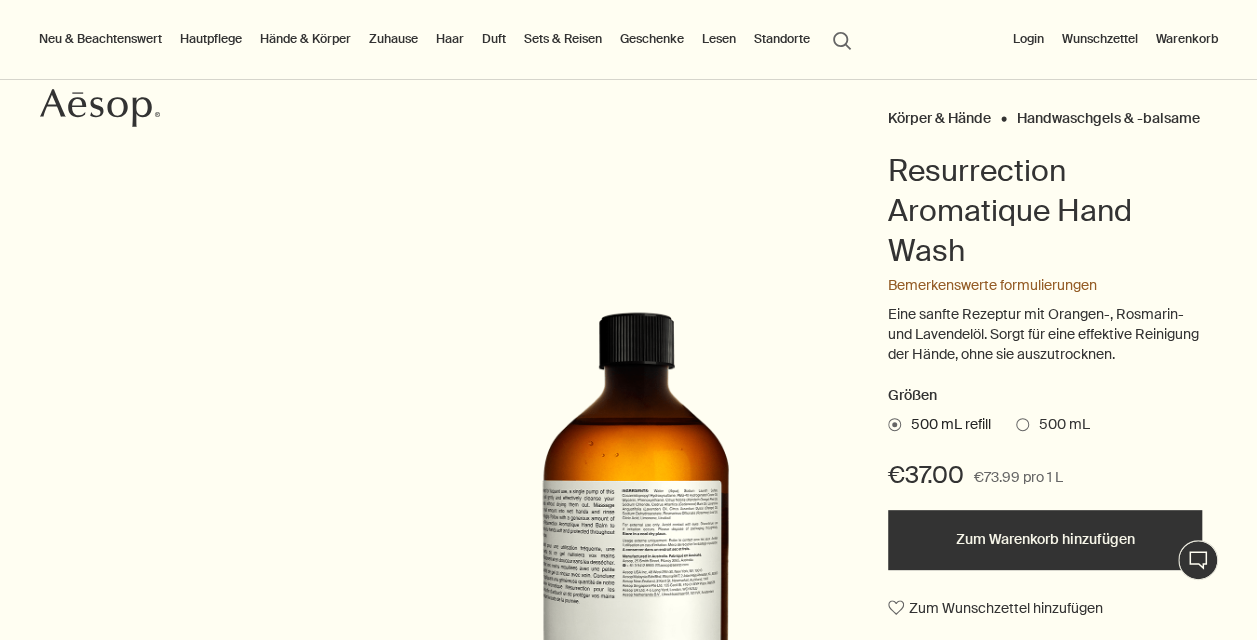 scroll, scrollTop: 100, scrollLeft: 0, axis: vertical 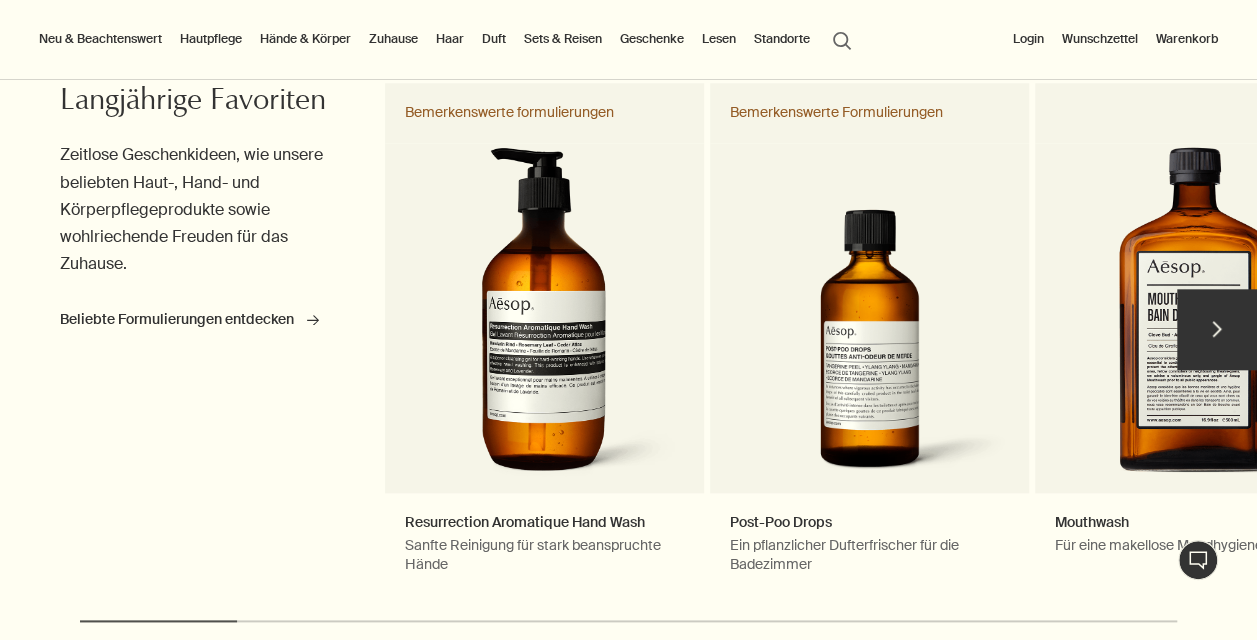 click on "chevron" at bounding box center (1217, 329) 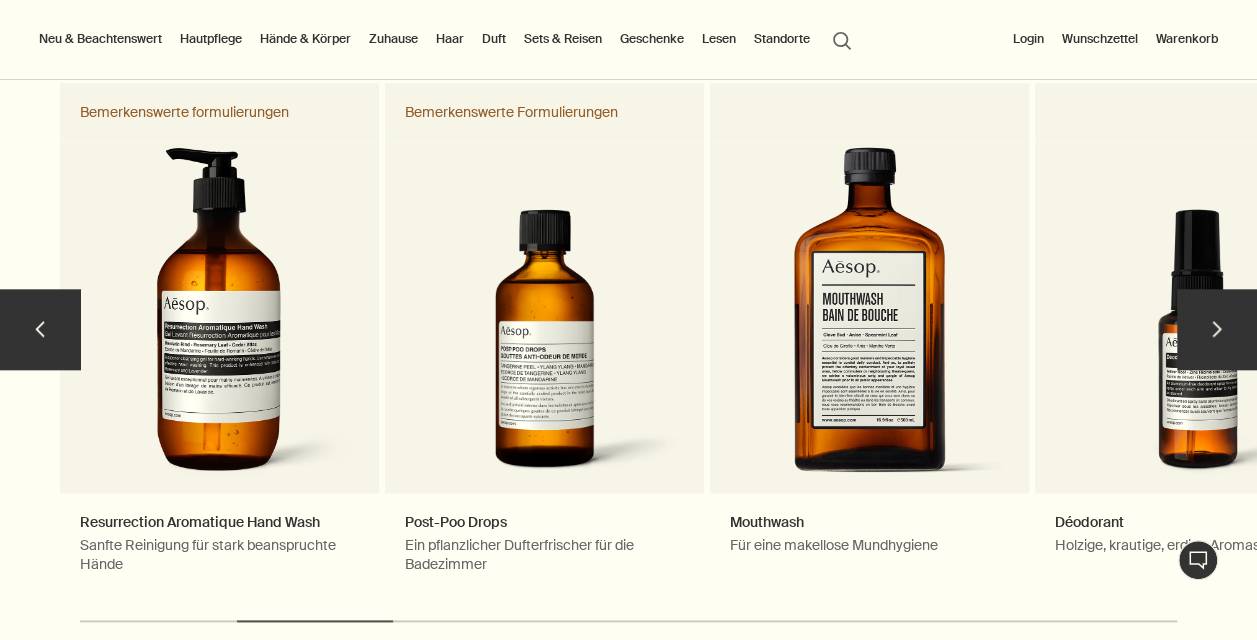 click on "chevron" at bounding box center (1217, 329) 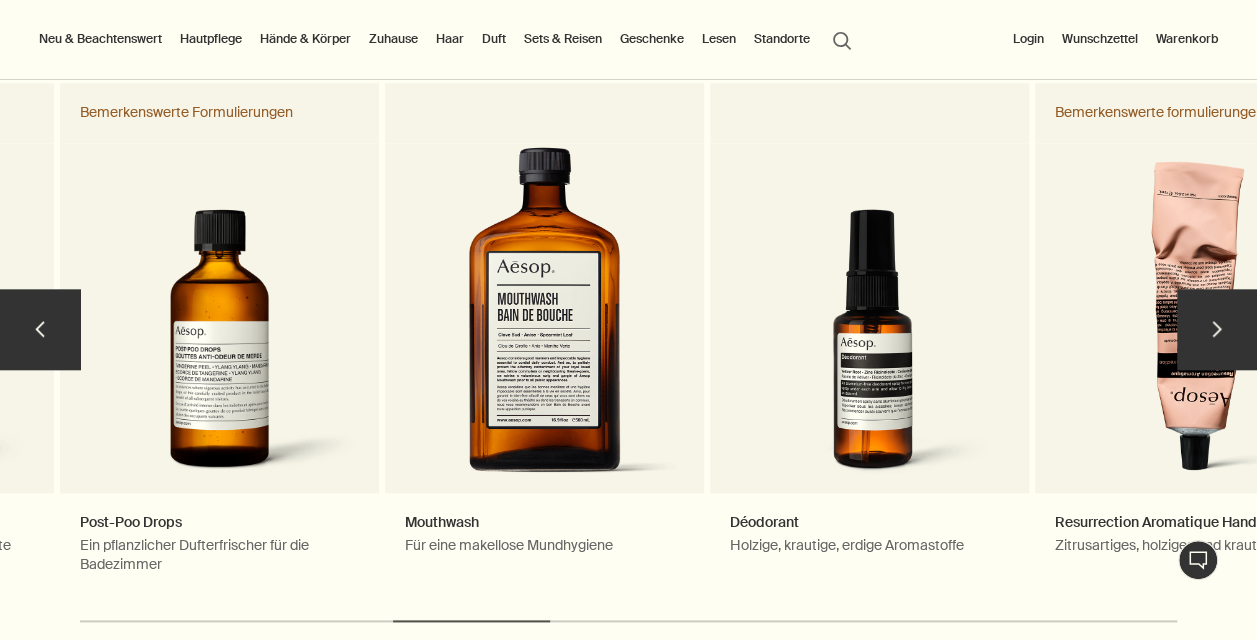 click on "chevron" at bounding box center (1217, 329) 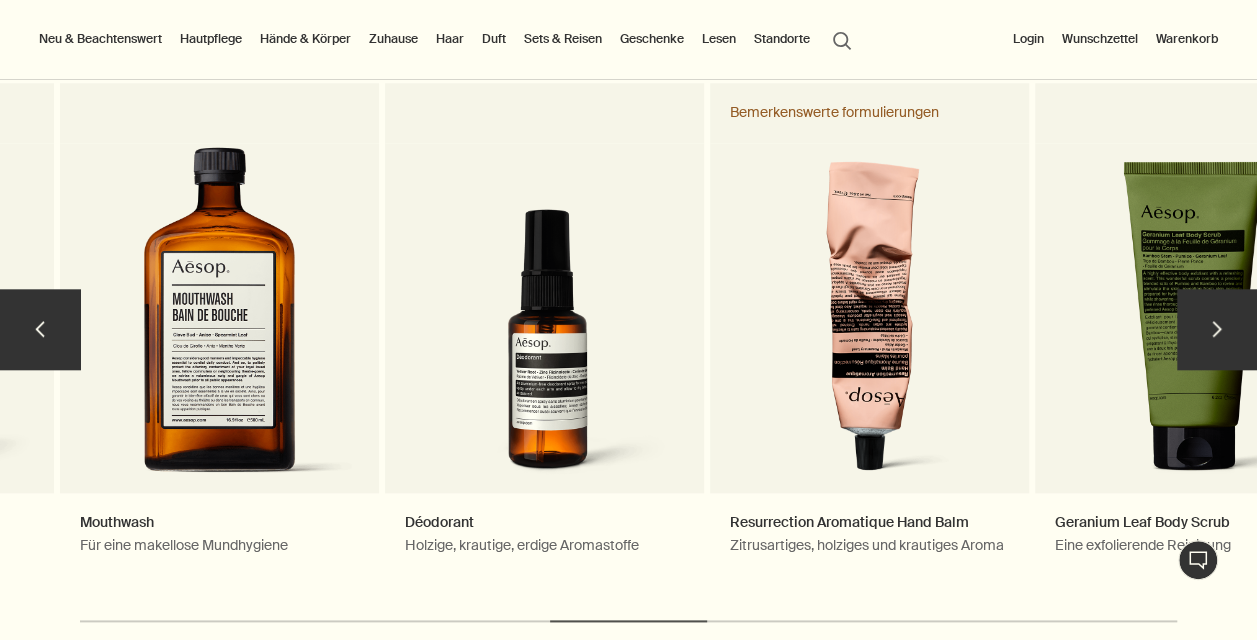 click on "chevron" at bounding box center [1217, 329] 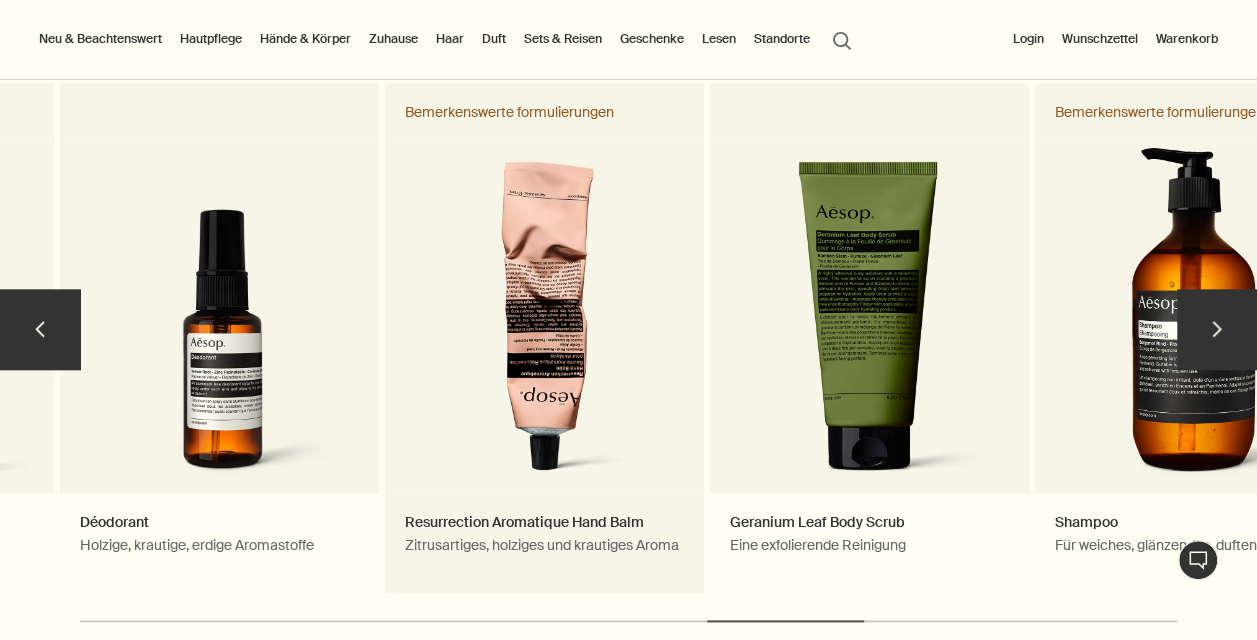 click on "Resurrection Aromatique Hand Balm Zitrusartiges, holziges und krautiges Aroma Bemerkenswerte formulierungen" at bounding box center (544, 339) 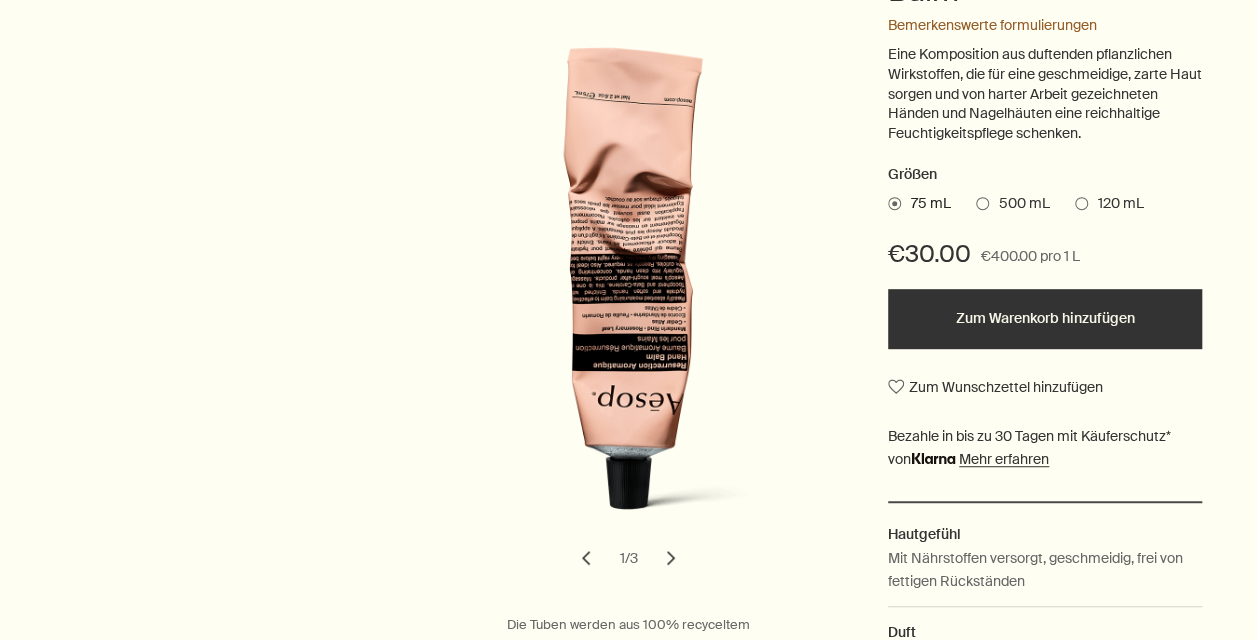 scroll, scrollTop: 400, scrollLeft: 0, axis: vertical 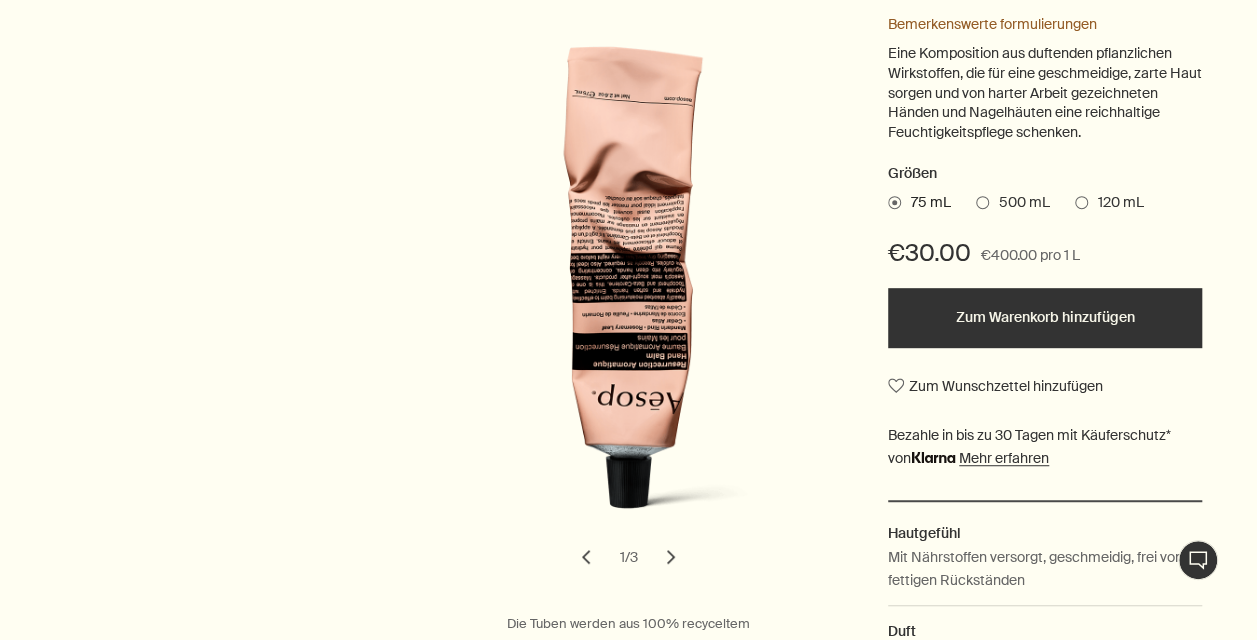 click on "chevron" at bounding box center [671, 557] 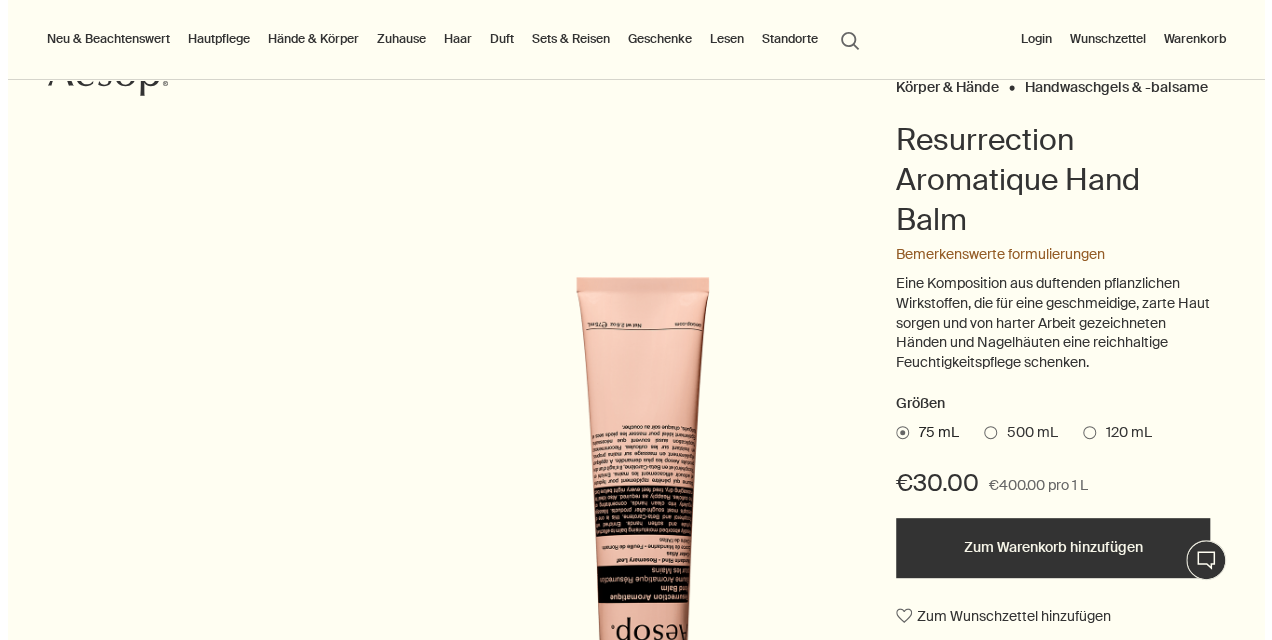 scroll, scrollTop: 0, scrollLeft: 0, axis: both 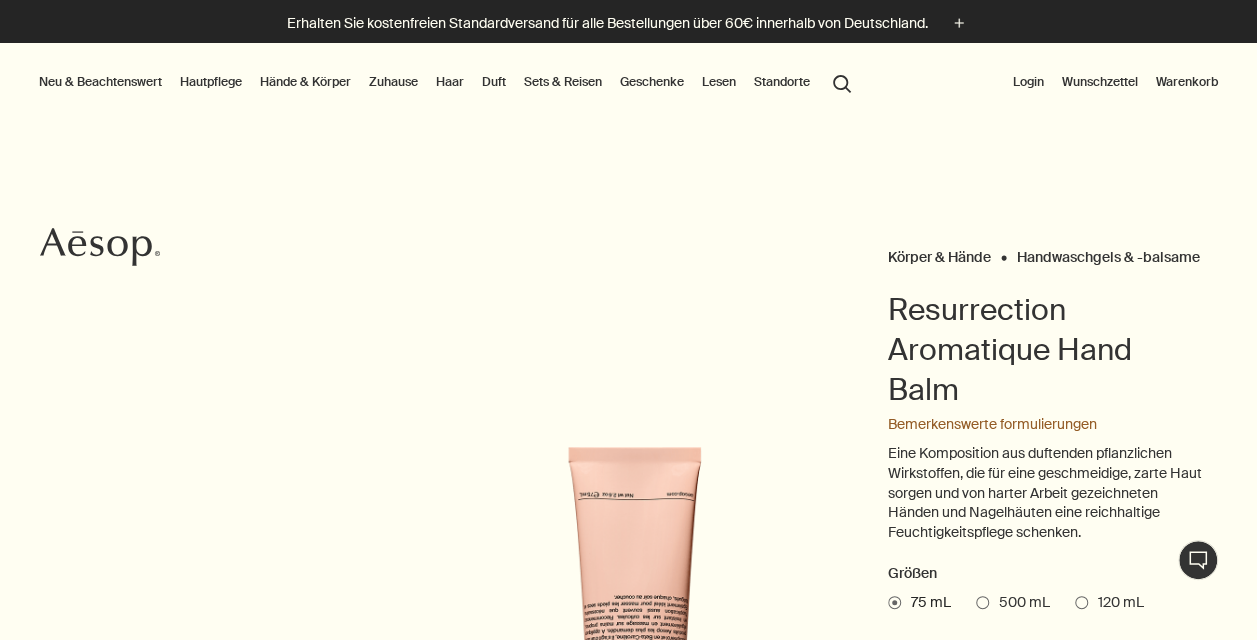 click on "Zuhause" at bounding box center [393, 82] 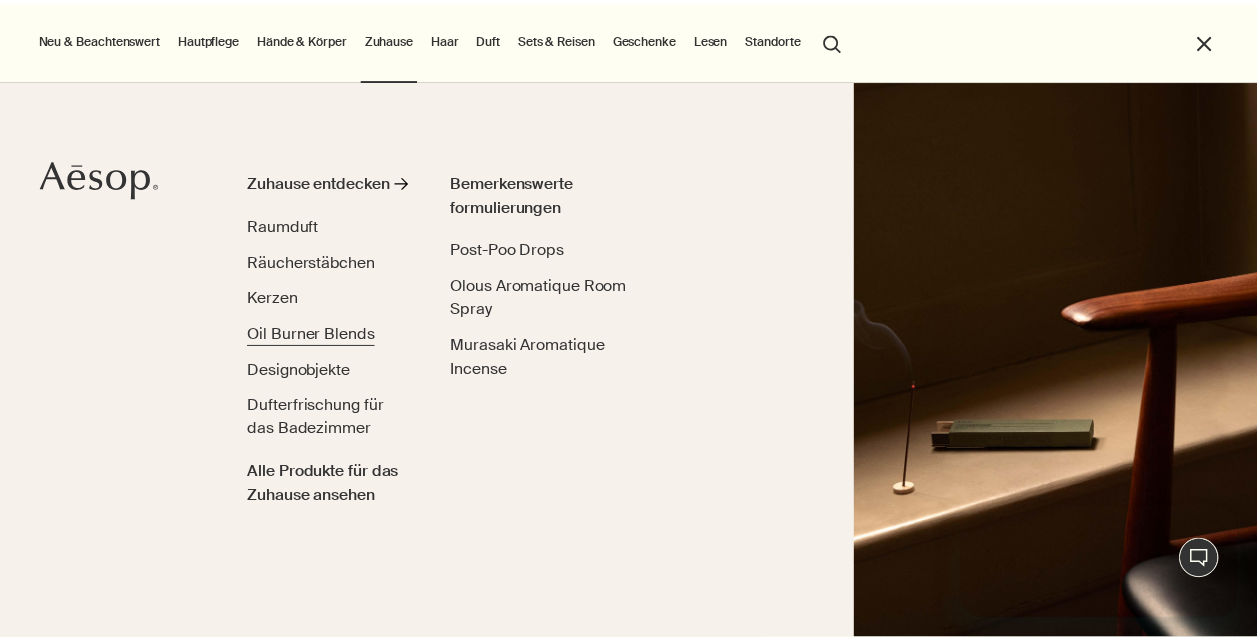 scroll, scrollTop: 0, scrollLeft: 0, axis: both 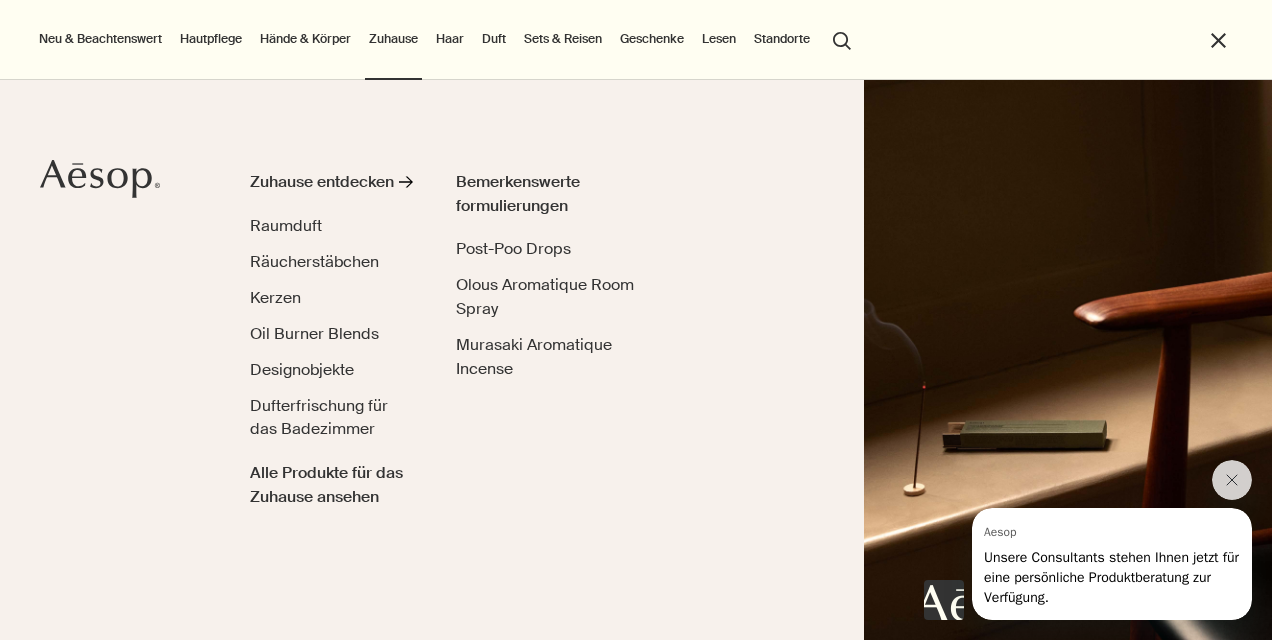 click on "close" at bounding box center [1218, 40] 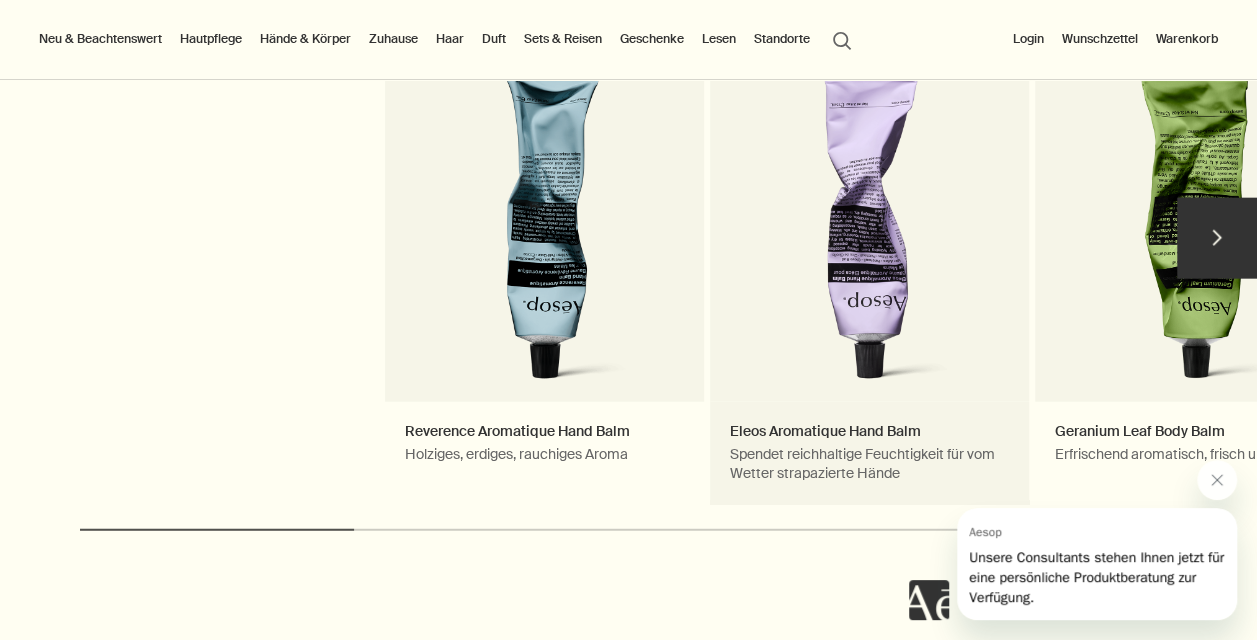 scroll, scrollTop: 2300, scrollLeft: 0, axis: vertical 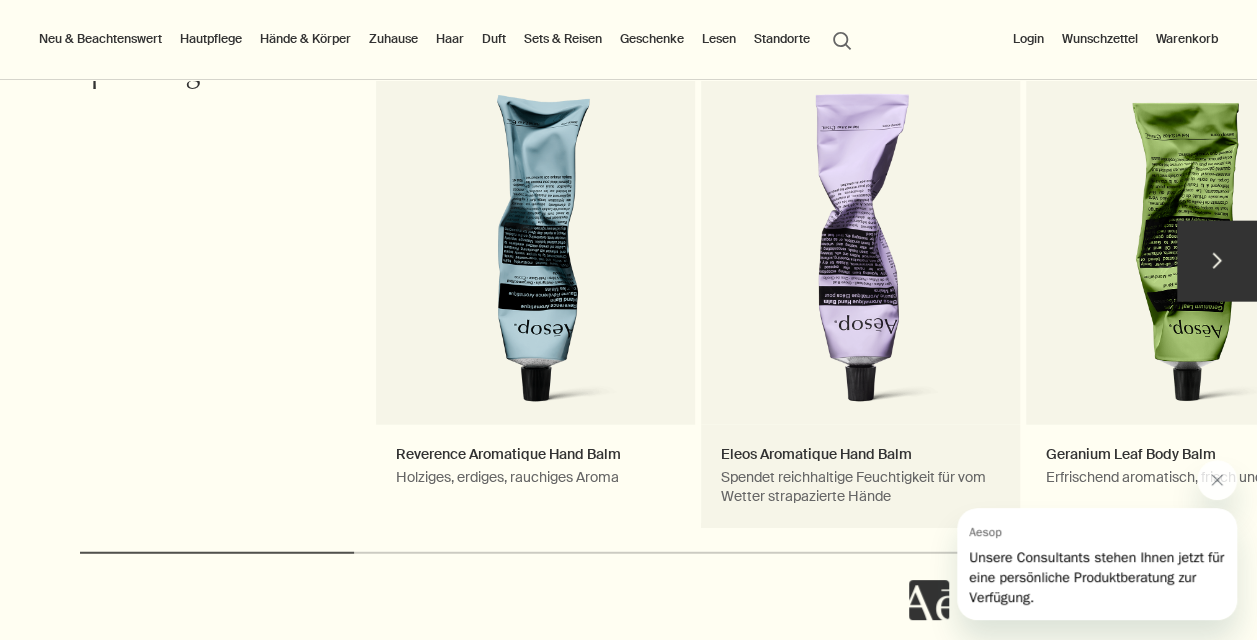 click on "Eleos Aromatique Hand Balm Spendet reichhaltige Feuchtigkeit für vom Wetter strapazierte Hände Neu im Sortiment" at bounding box center [860, 271] 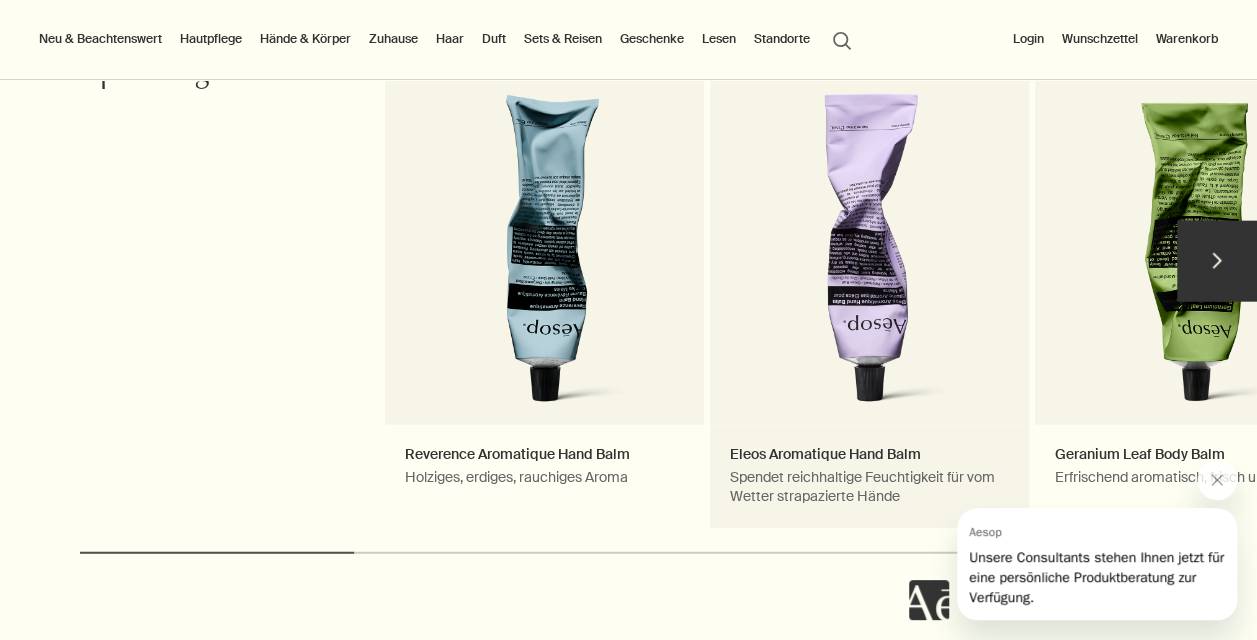click on "Eleos Aromatique Hand Balm Spendet reichhaltige Feuchtigkeit für vom Wetter strapazierte Hände Neu im Sortiment" at bounding box center (869, 271) 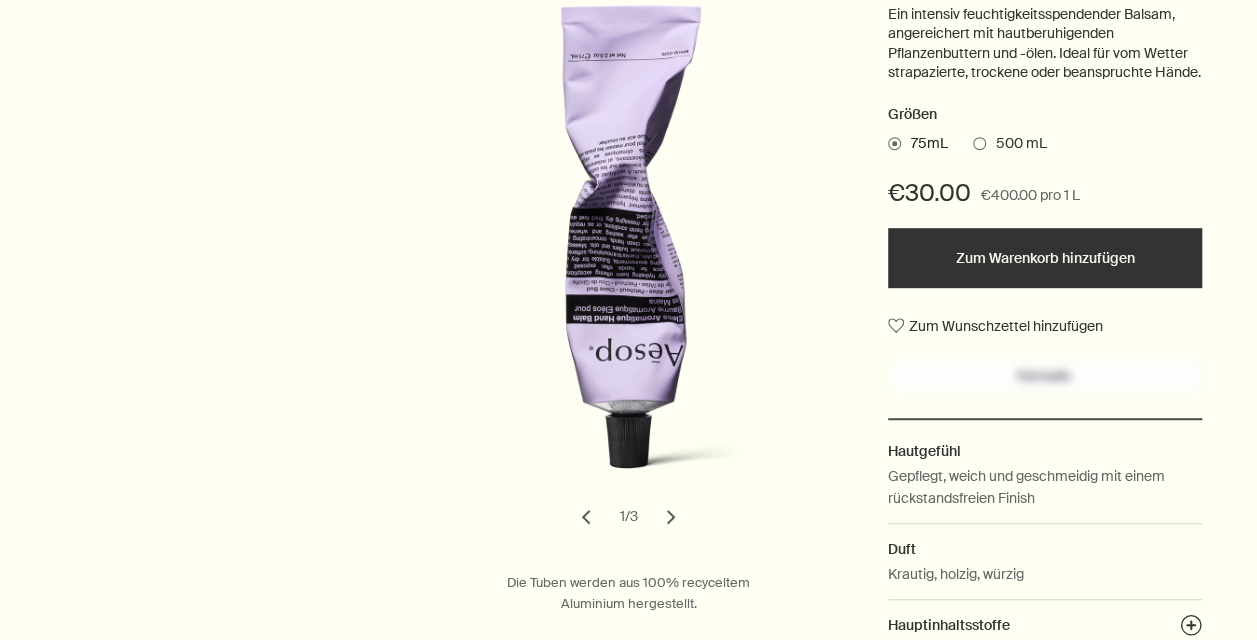 scroll, scrollTop: 0, scrollLeft: 0, axis: both 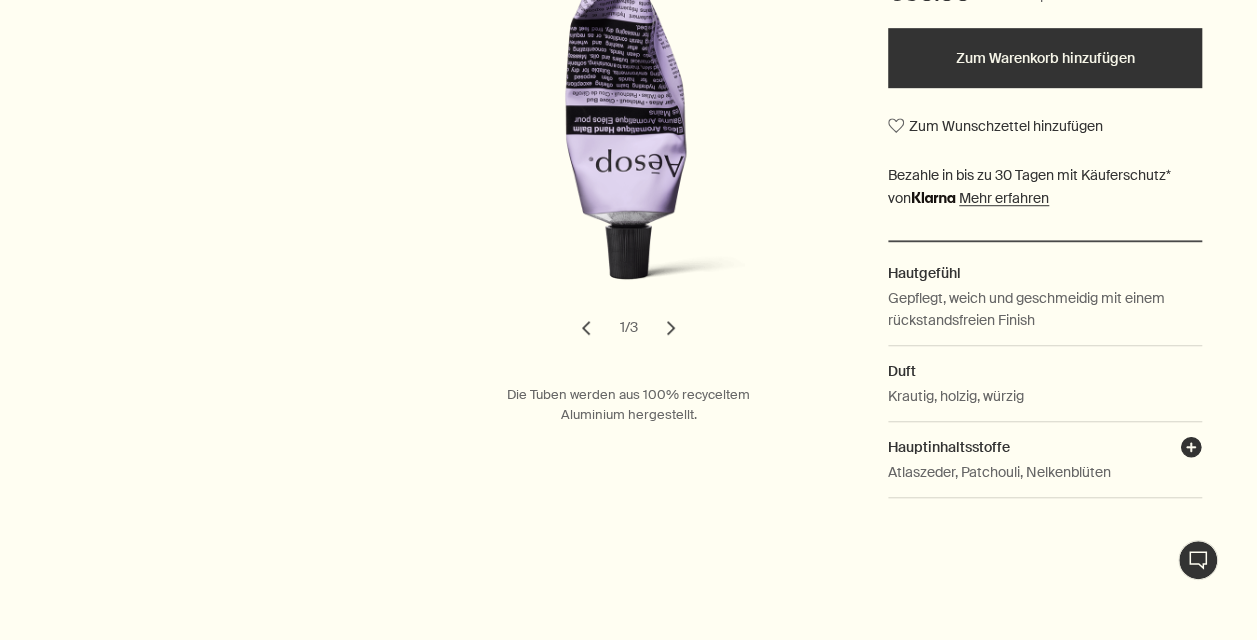 click on "plusAndCloseWithCircle" at bounding box center [1191, 450] 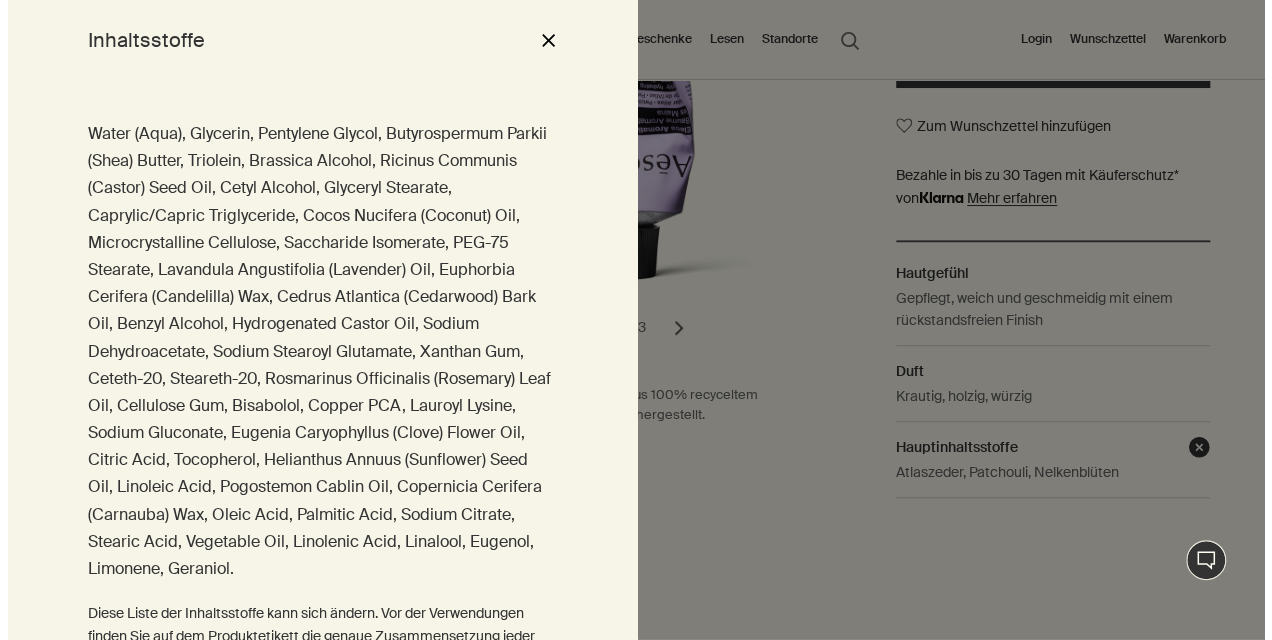 scroll, scrollTop: 580, scrollLeft: 0, axis: vertical 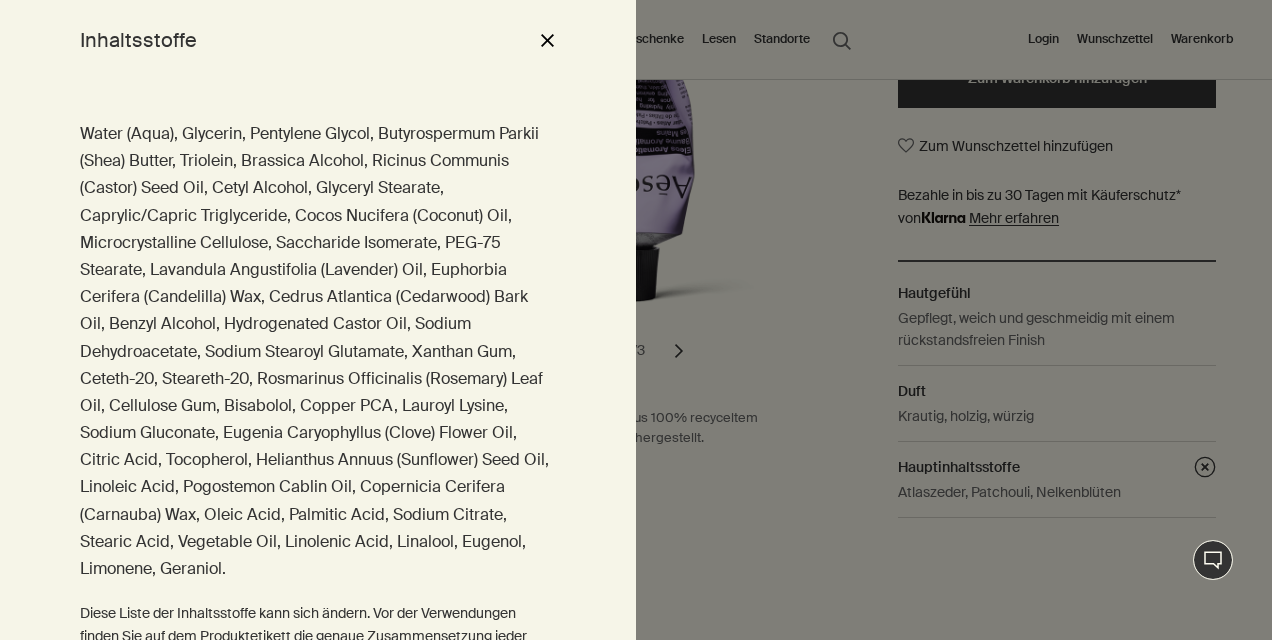 click on "close" at bounding box center (547, 40) 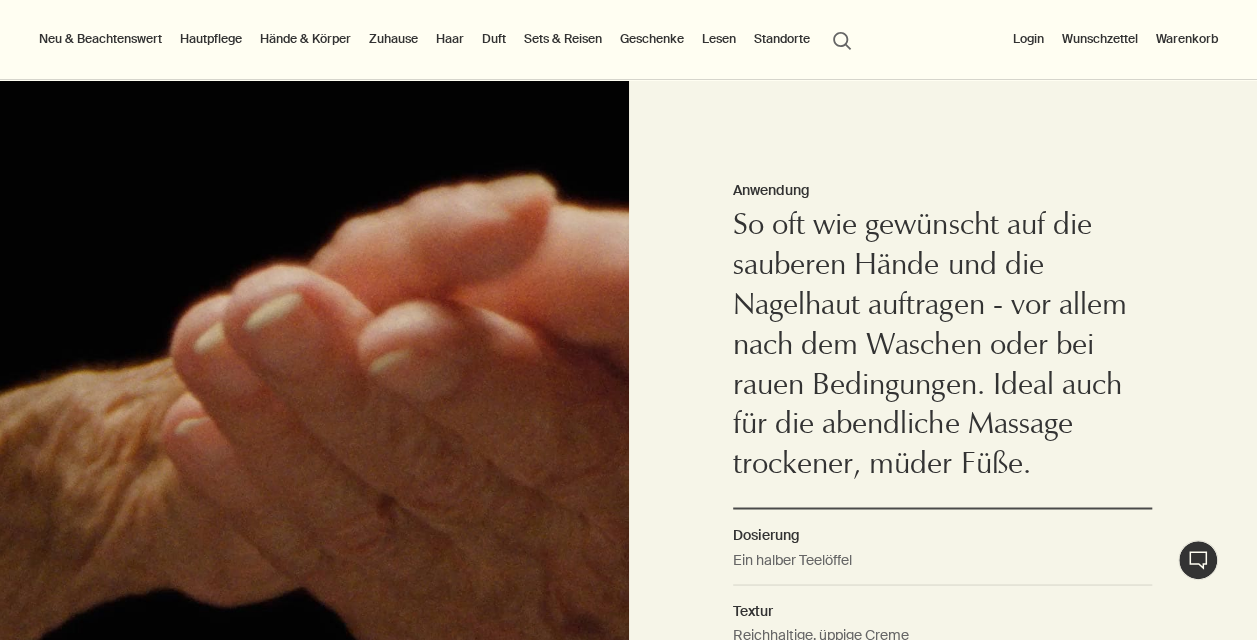 scroll, scrollTop: 1400, scrollLeft: 0, axis: vertical 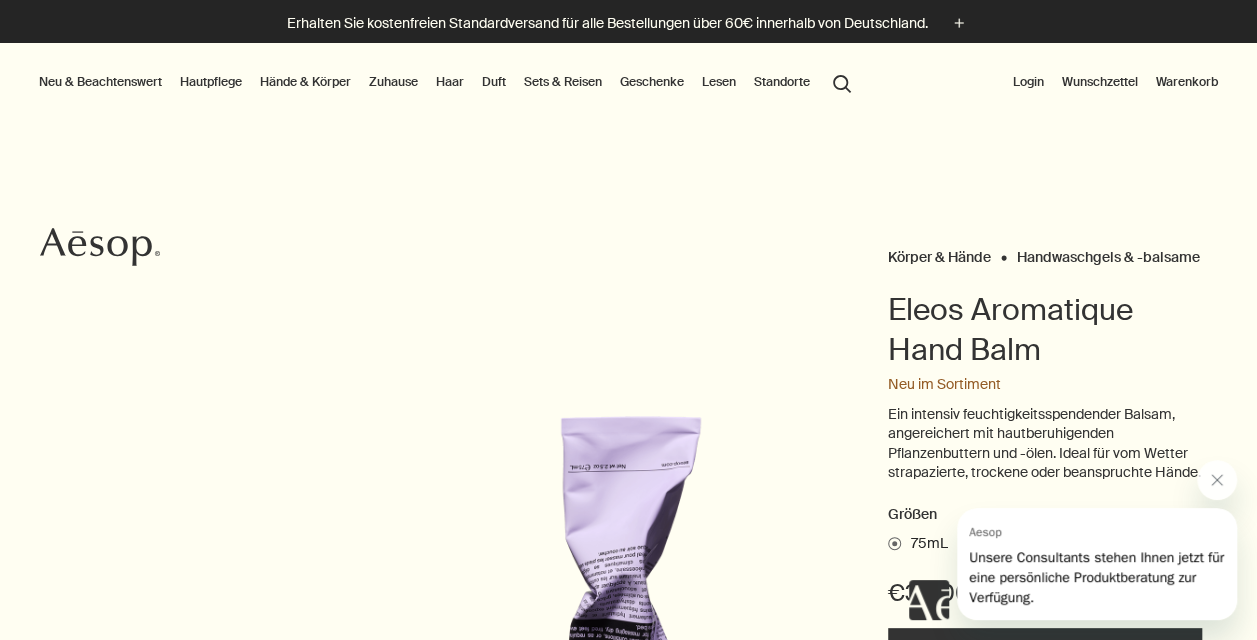 click on "Duft" at bounding box center [494, 82] 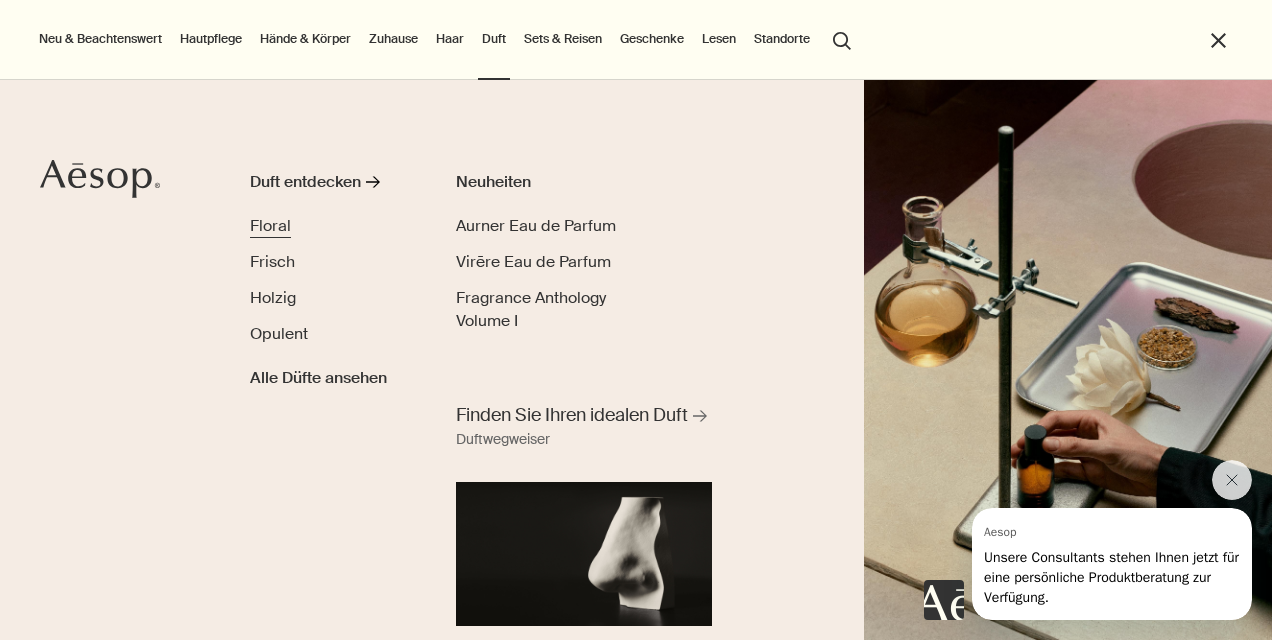 click on "Floral" at bounding box center [270, 225] 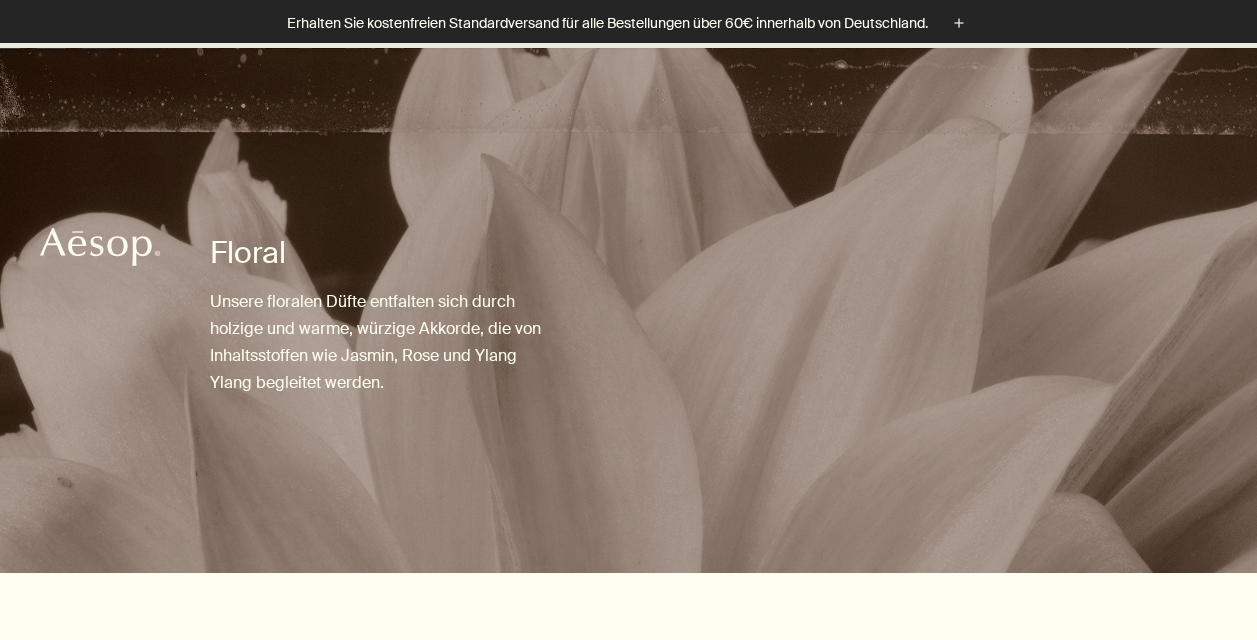 scroll, scrollTop: 600, scrollLeft: 0, axis: vertical 